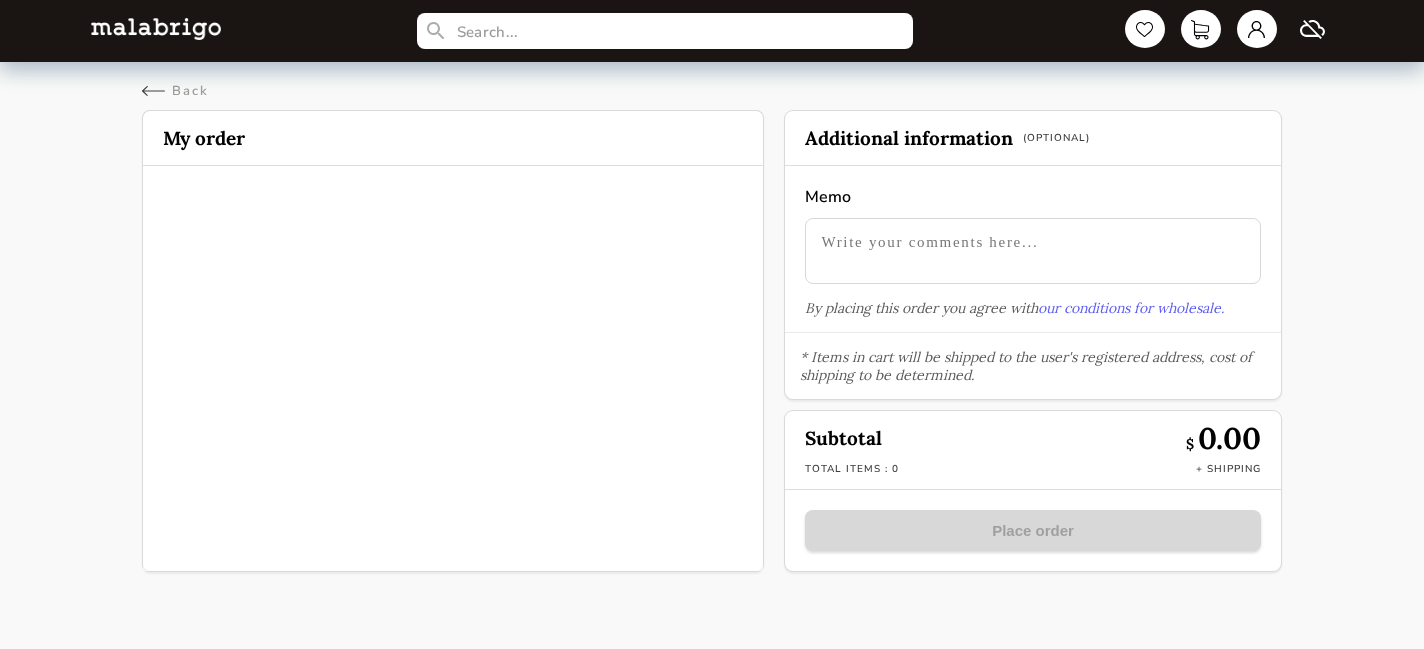 scroll, scrollTop: 0, scrollLeft: 0, axis: both 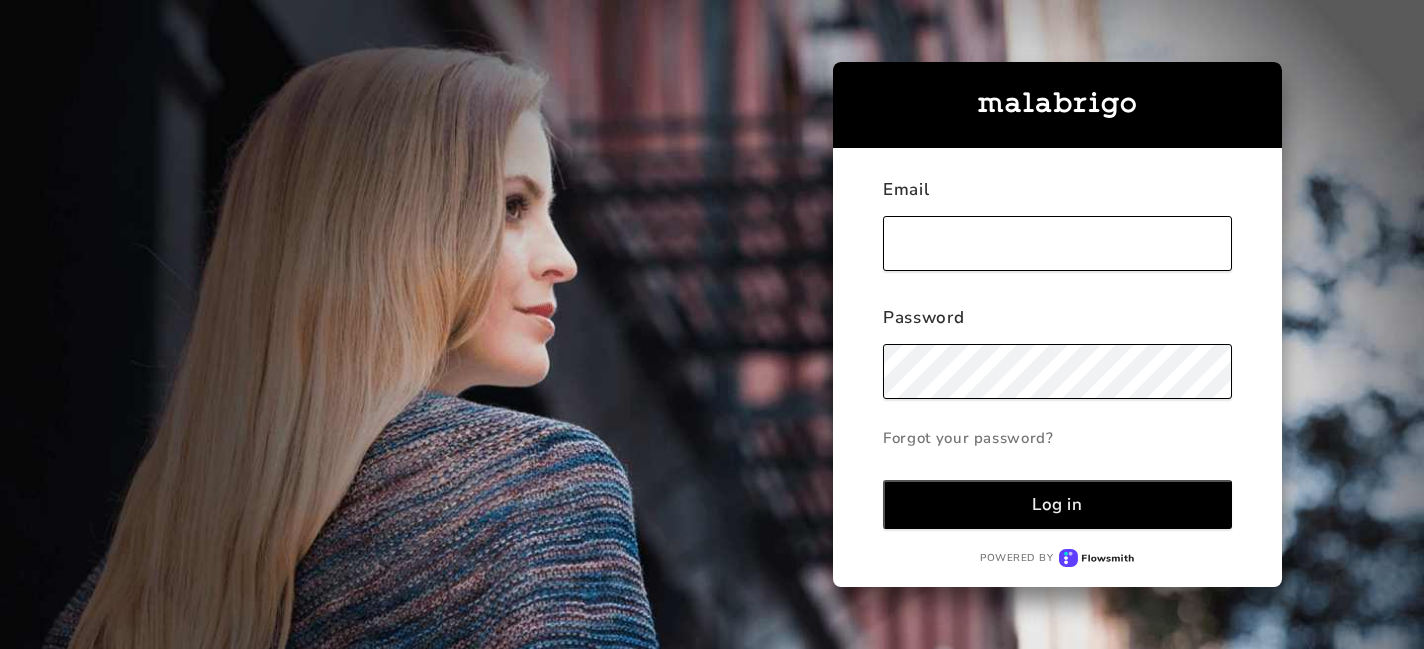 click at bounding box center [1057, 243] 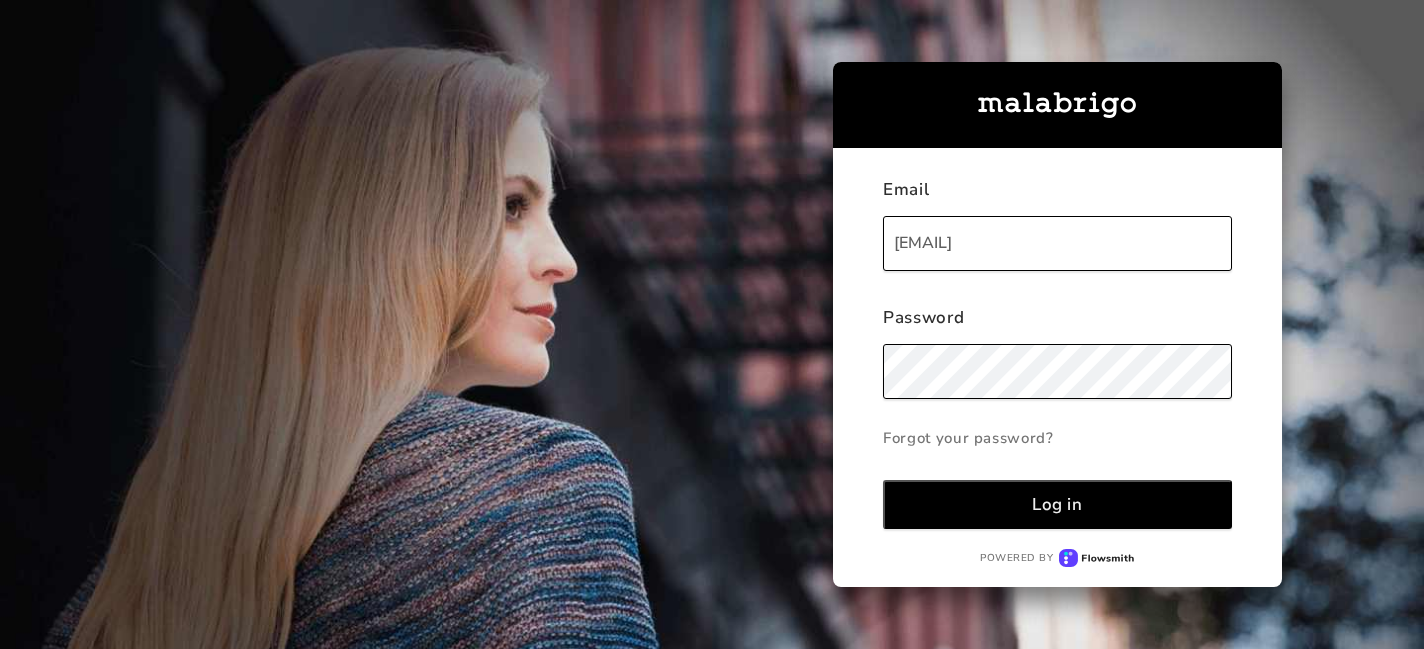click on "Log in" at bounding box center [1057, 504] 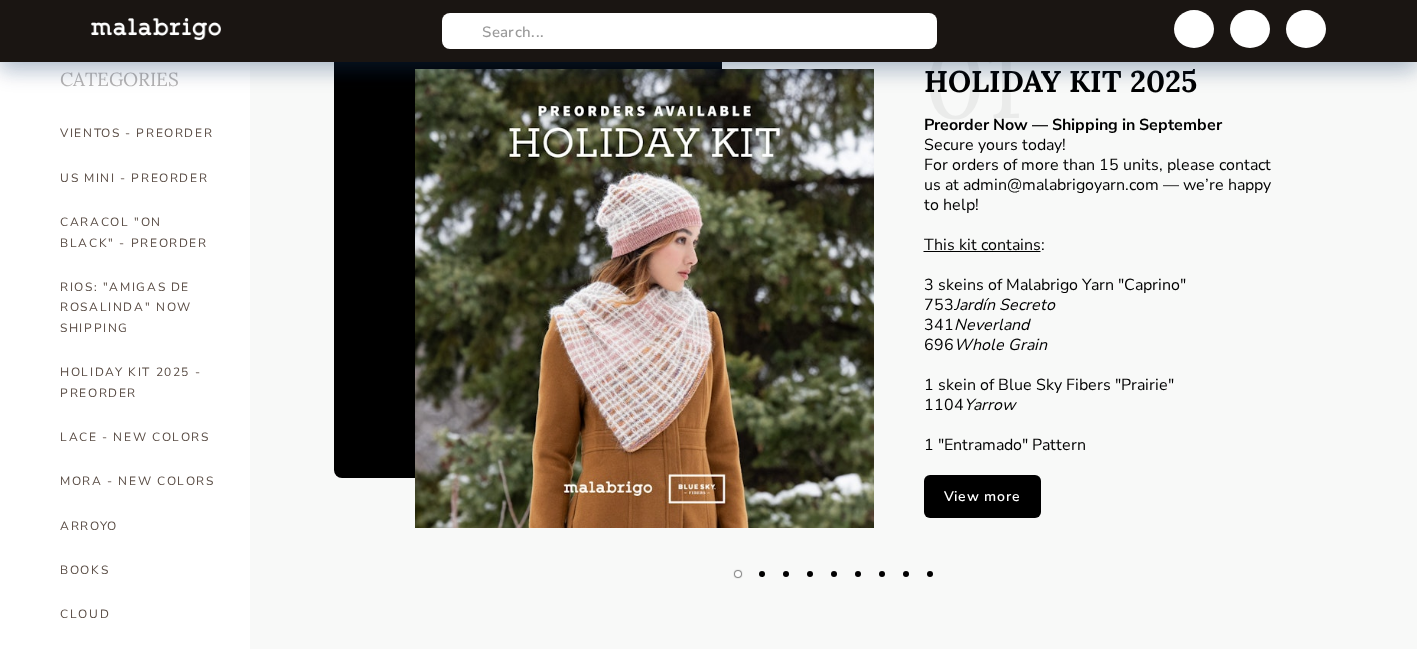 scroll, scrollTop: 0, scrollLeft: 0, axis: both 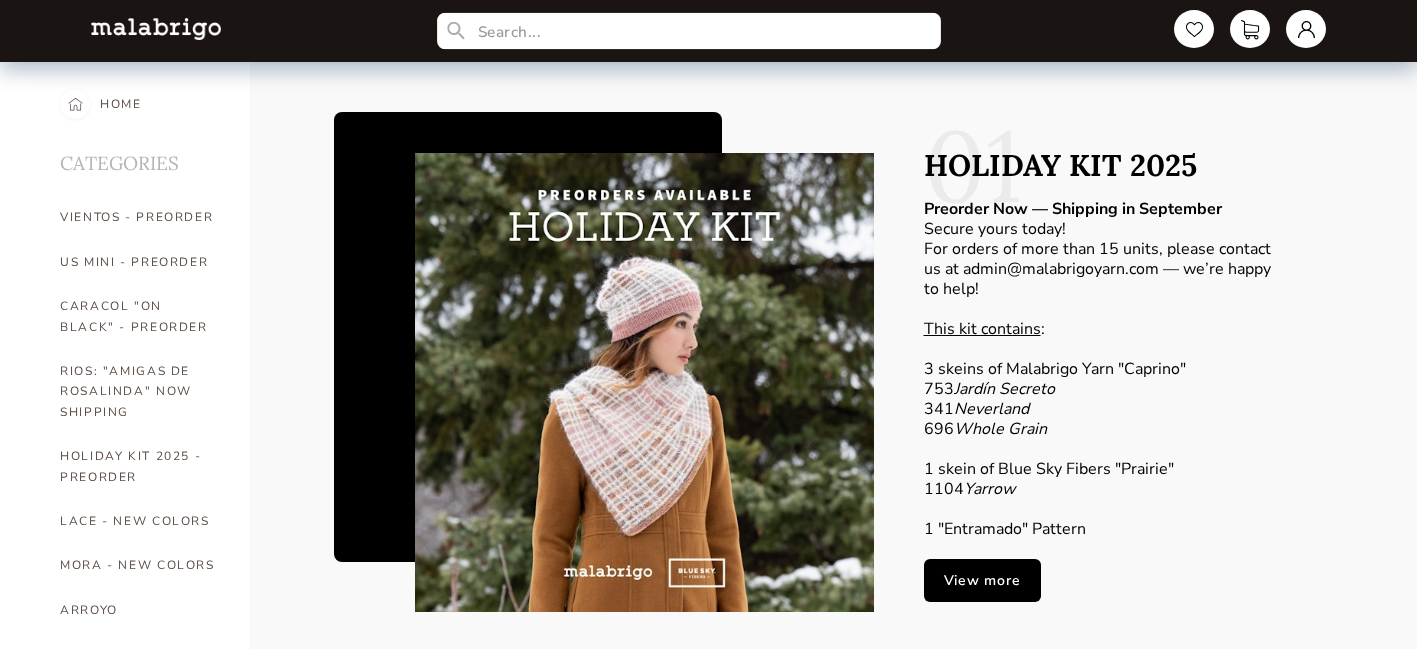 click at bounding box center (689, 31) 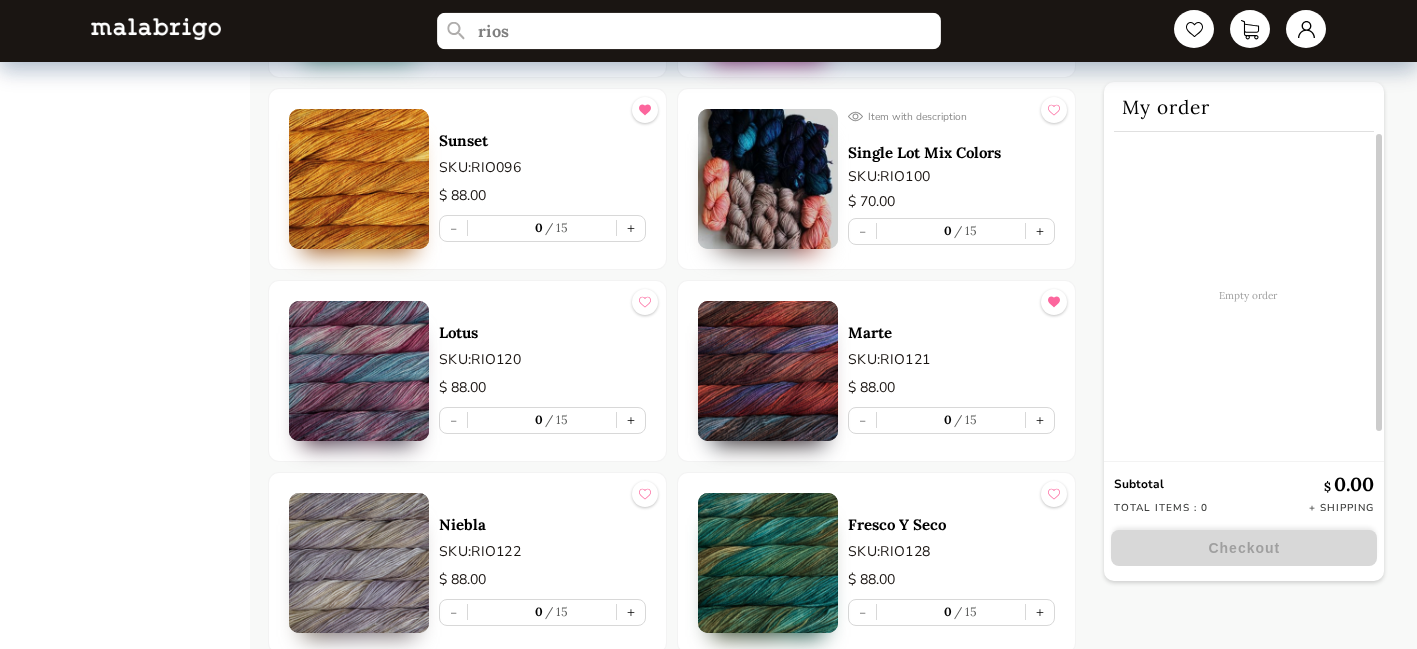 scroll, scrollTop: 2143, scrollLeft: 0, axis: vertical 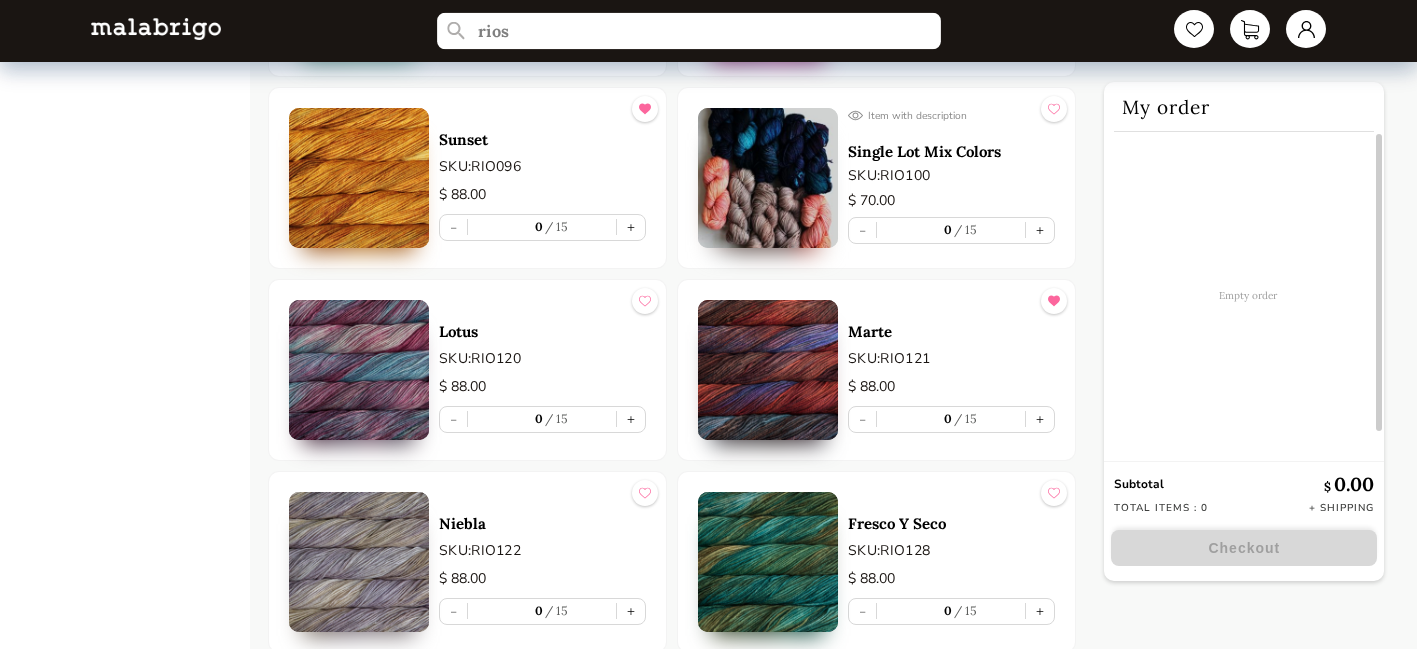 type on "rios" 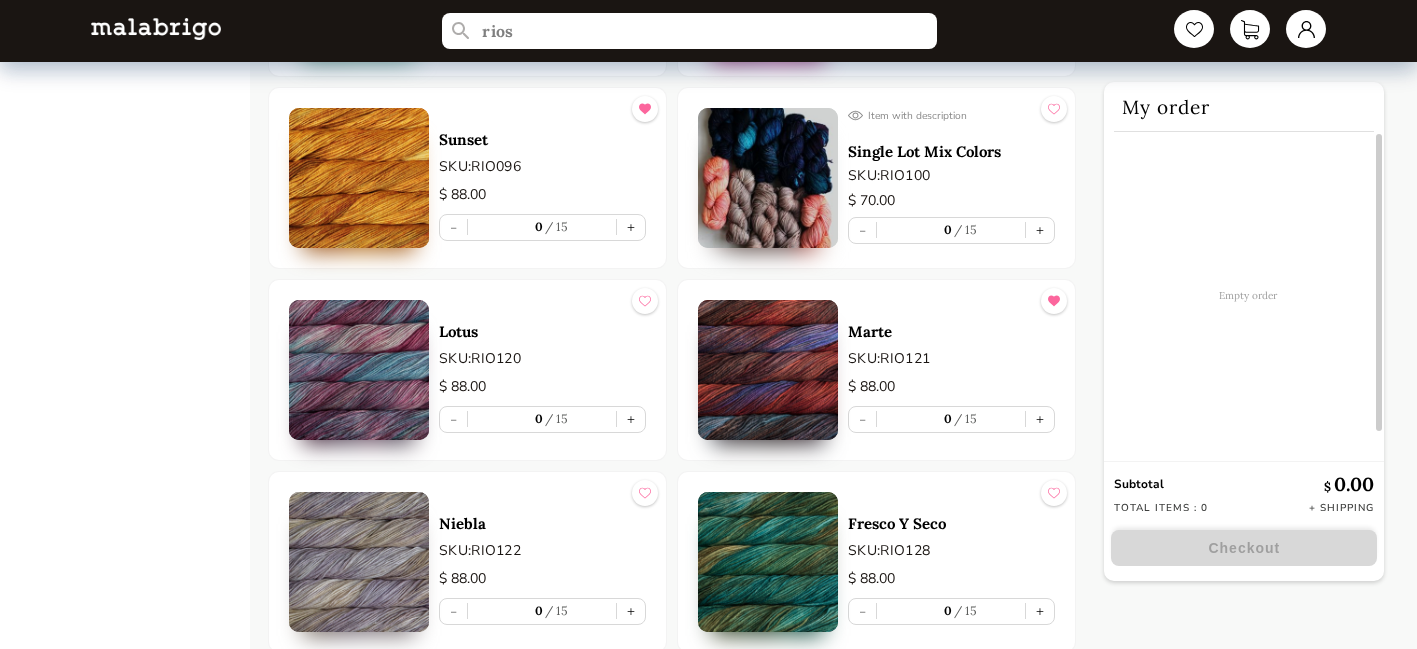 click at bounding box center [768, 370] 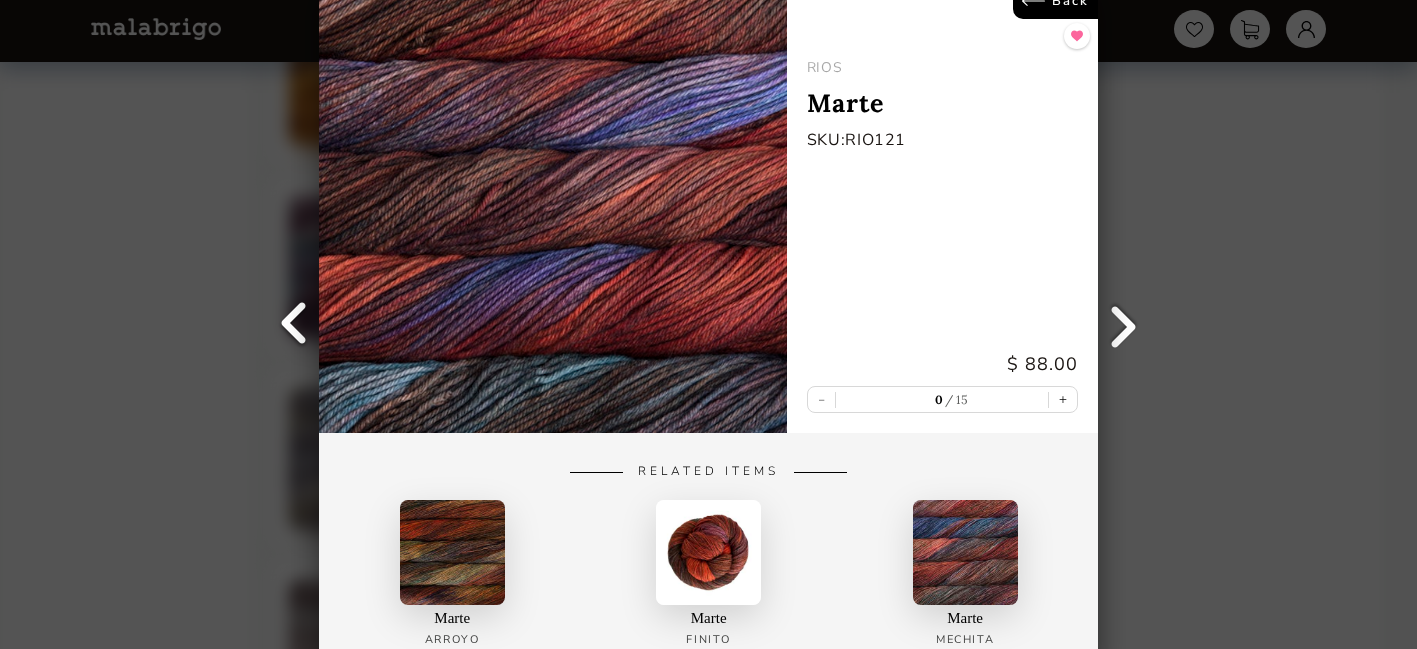 scroll, scrollTop: 2250, scrollLeft: 0, axis: vertical 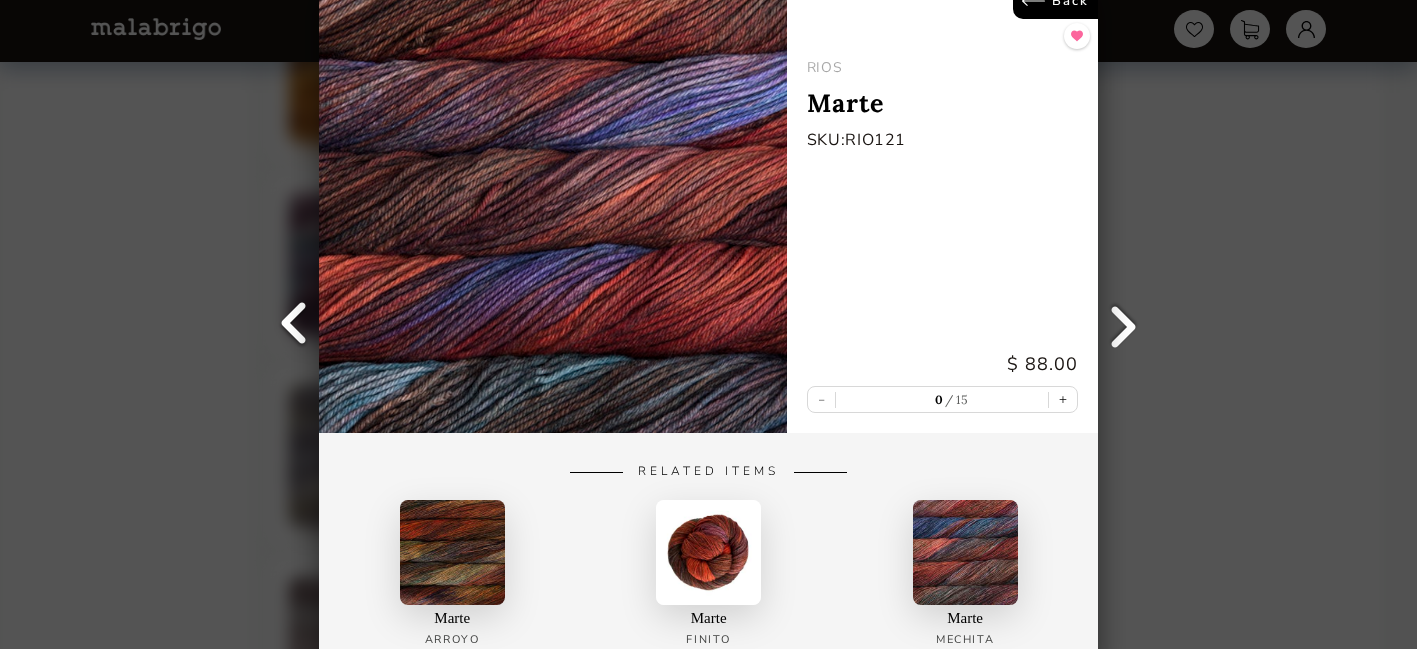 click at bounding box center [452, 551] 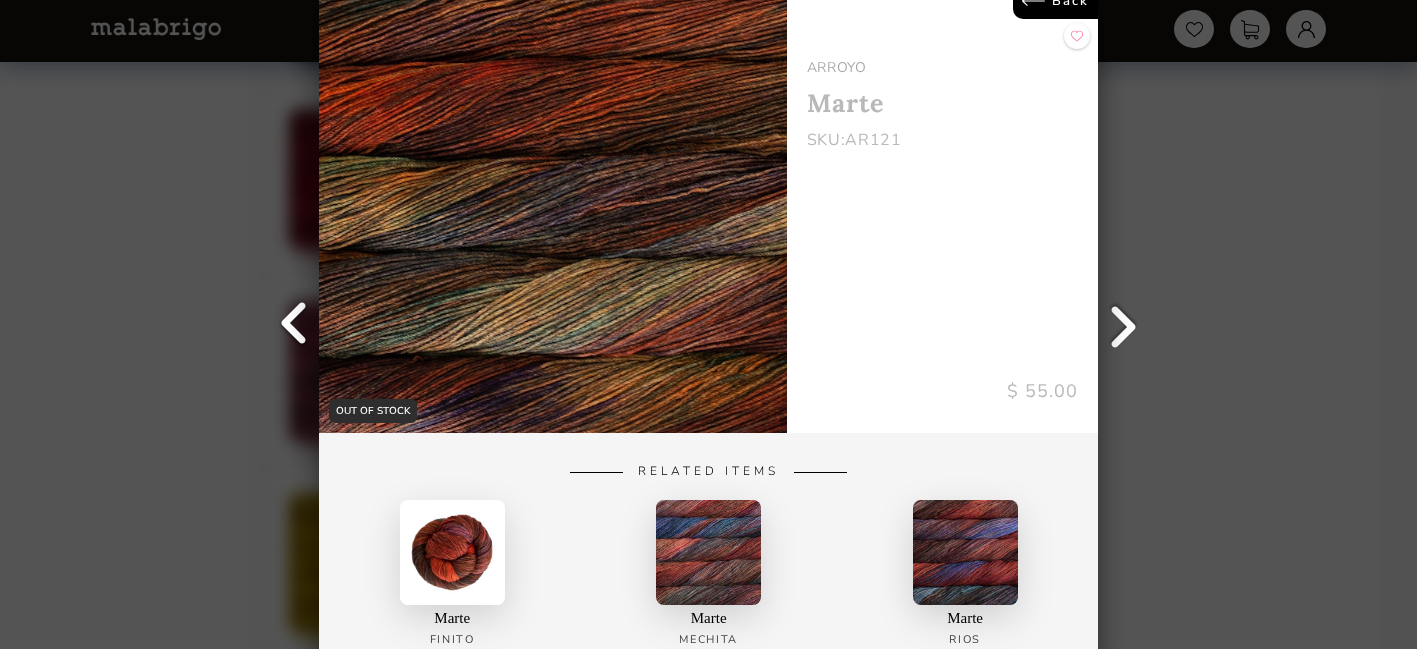 scroll, scrollTop: 2089, scrollLeft: 0, axis: vertical 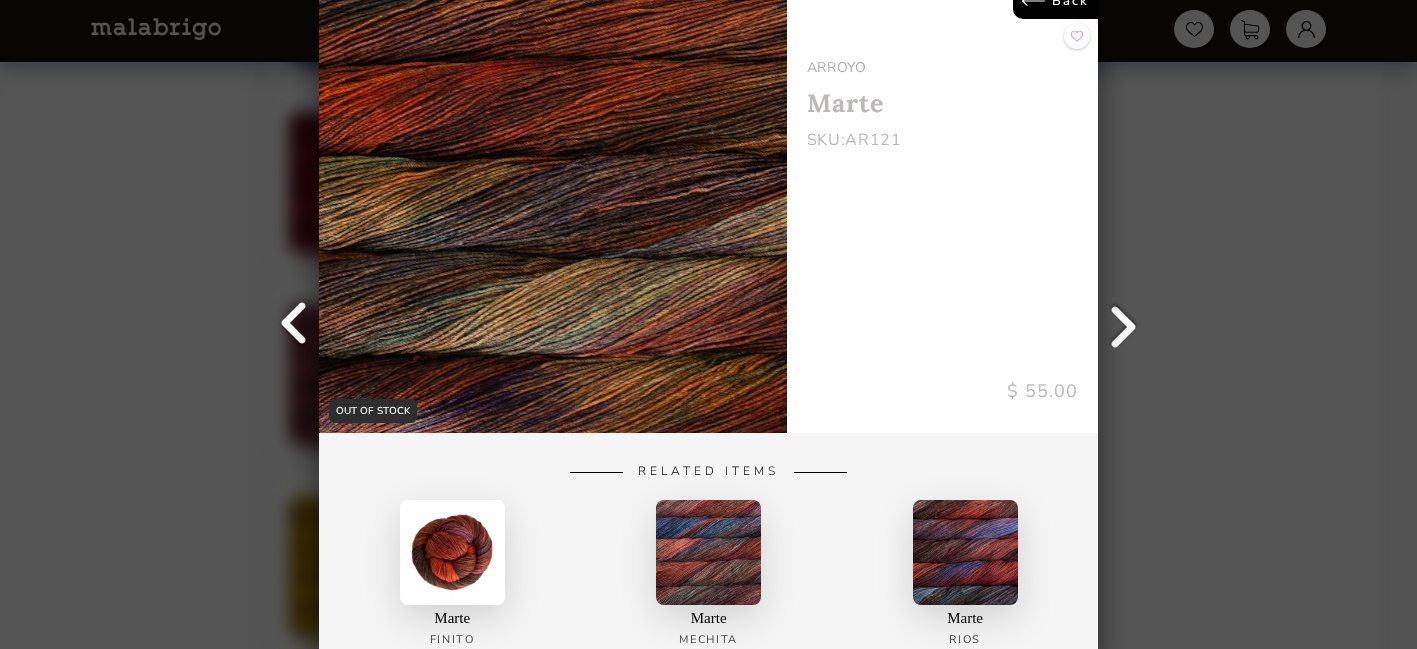 click at bounding box center [1123, 325] 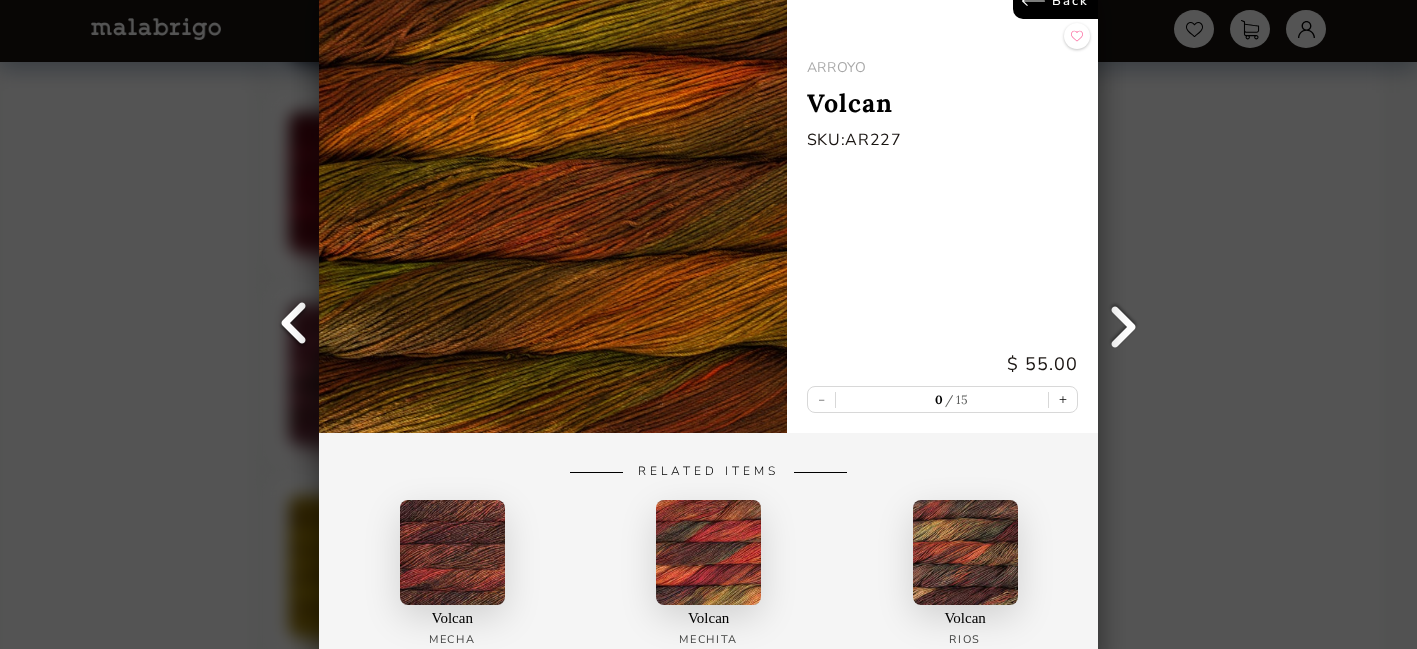 click at bounding box center [1123, 325] 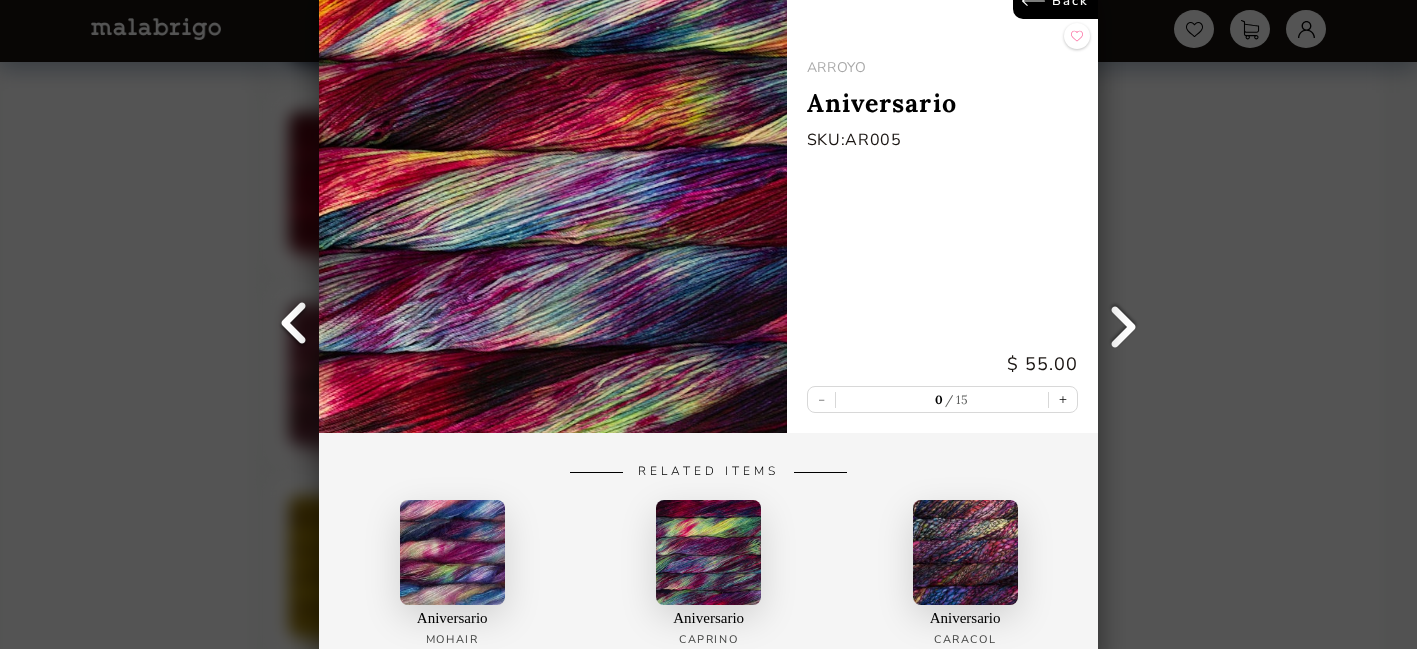 click on "Back ARROYO Aniversario SKU: AR005 $ 55.00 - 0 15 + Related Items Aniversario MOHAIR Aniversario Caprino Aniversario Caracol" at bounding box center (708, 324) 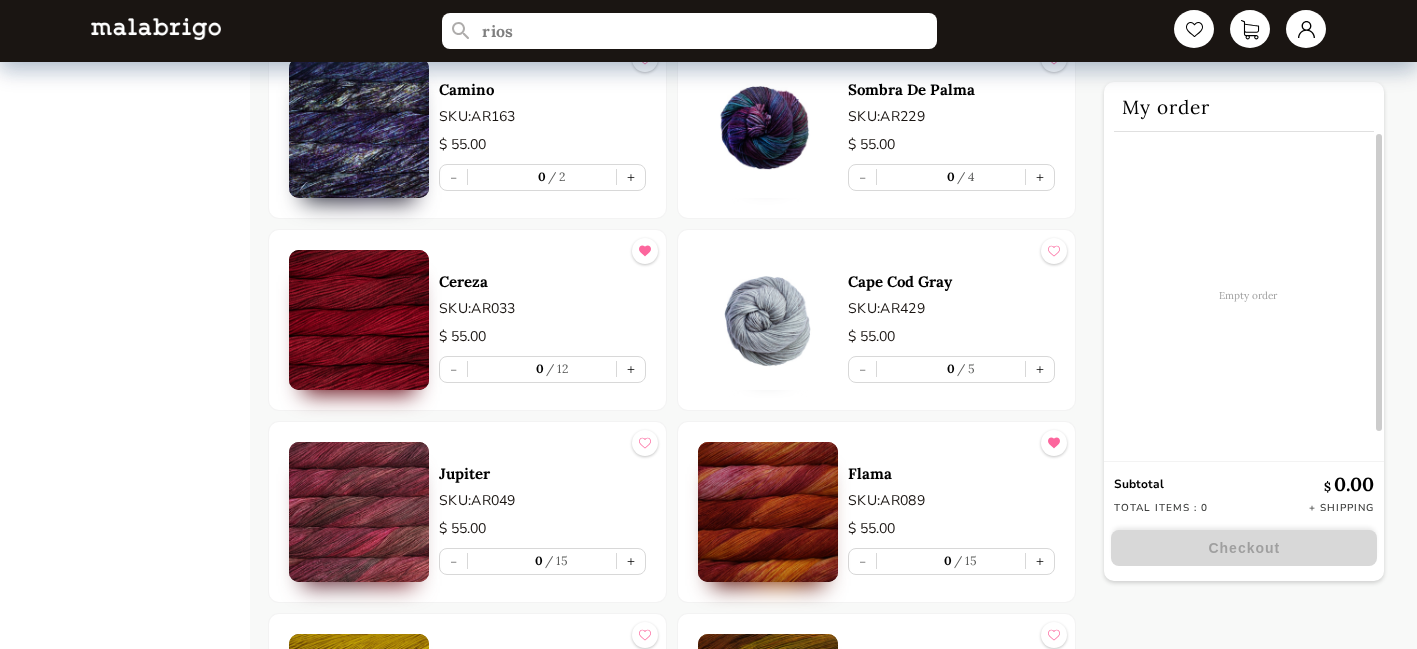 scroll, scrollTop: 1940, scrollLeft: 0, axis: vertical 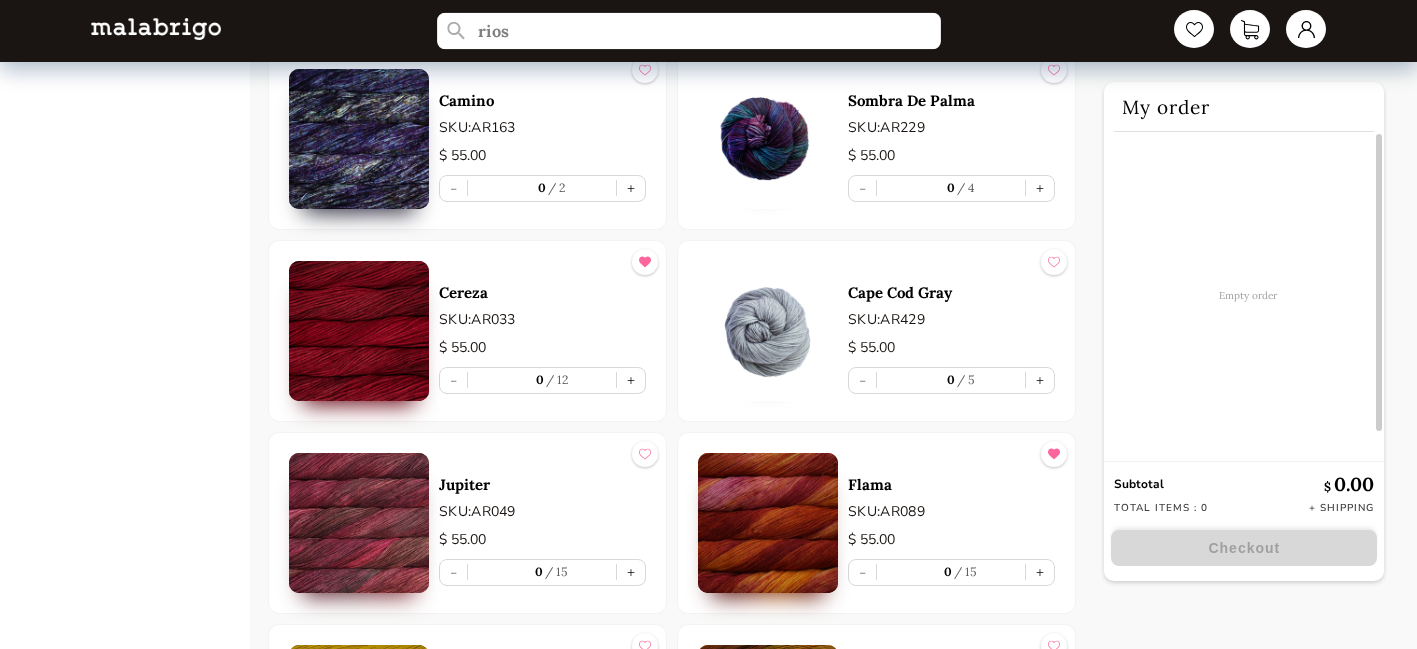 click on "rios" at bounding box center (689, 31) 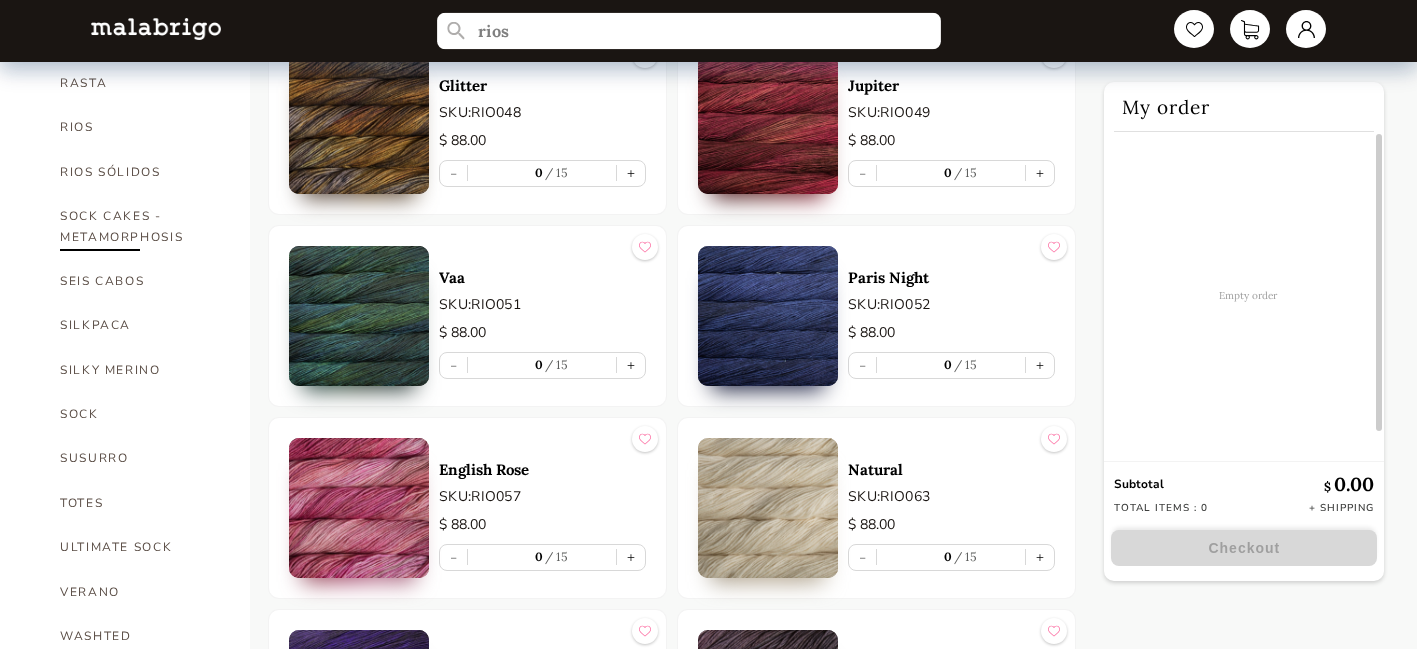 scroll, scrollTop: 1121, scrollLeft: 0, axis: vertical 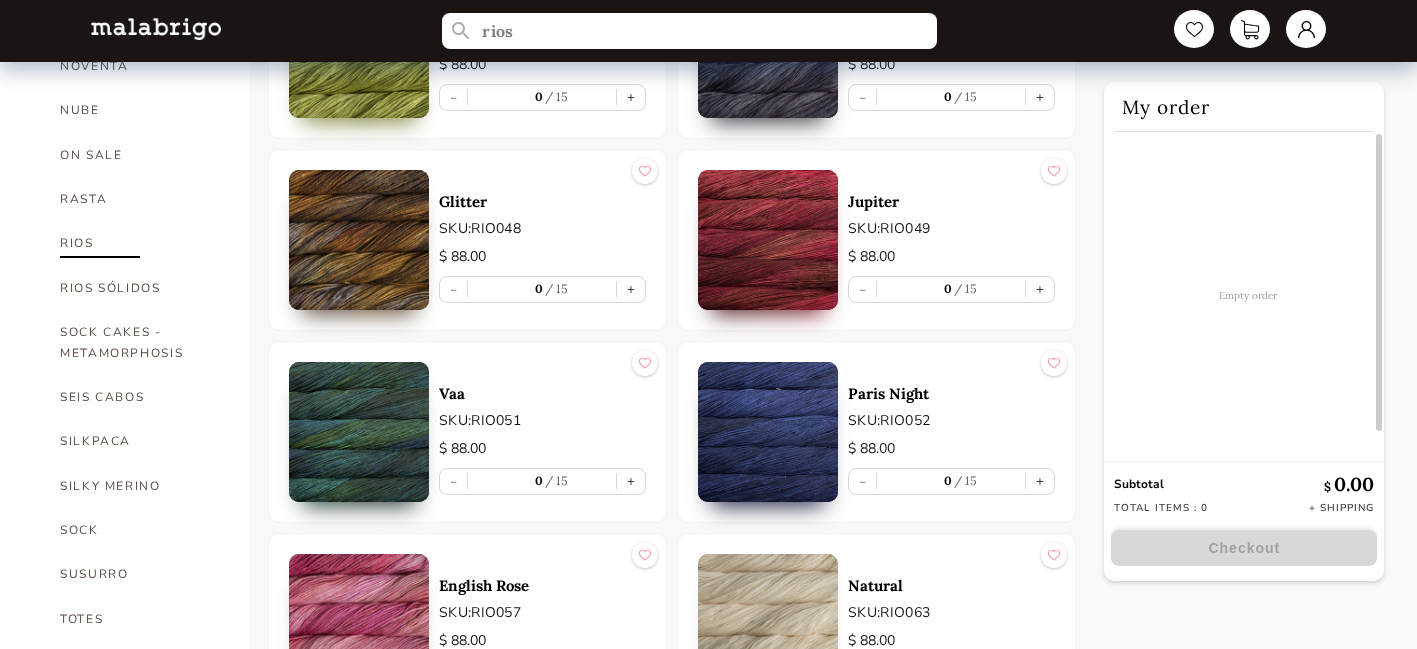 click on "RIOS" at bounding box center (140, 243) 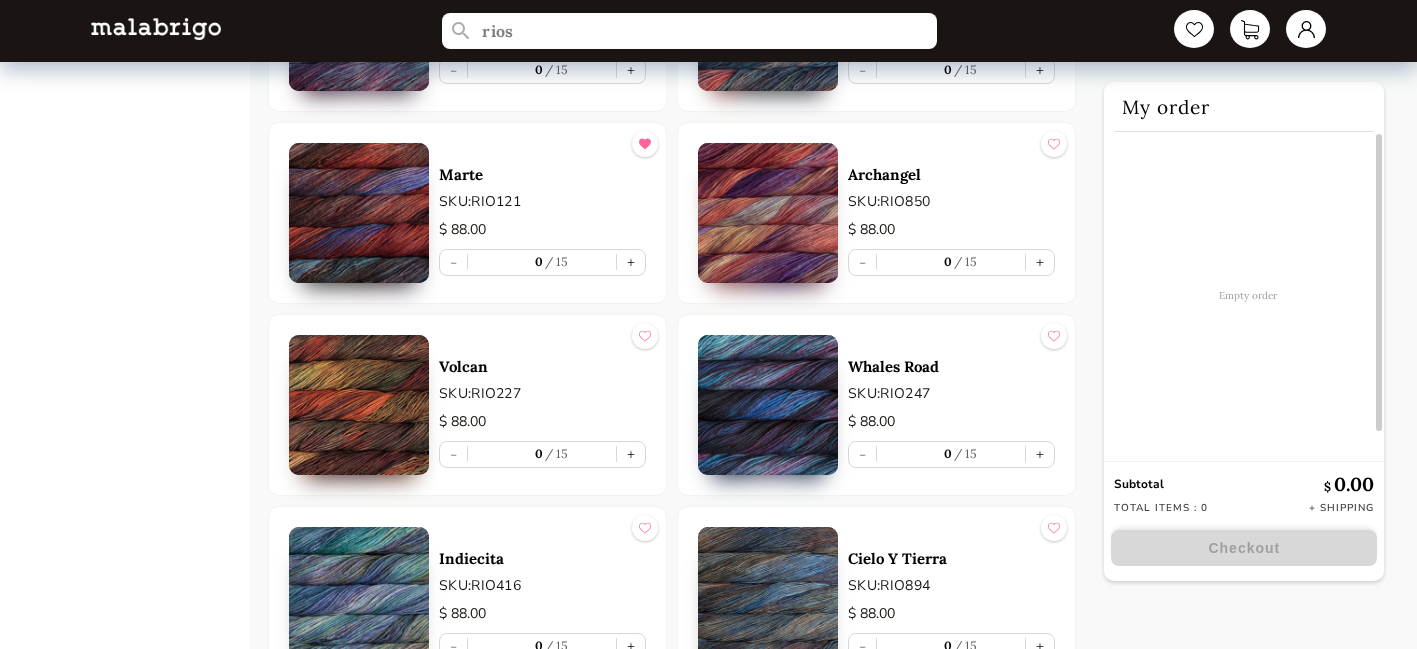 scroll, scrollTop: 9736, scrollLeft: 0, axis: vertical 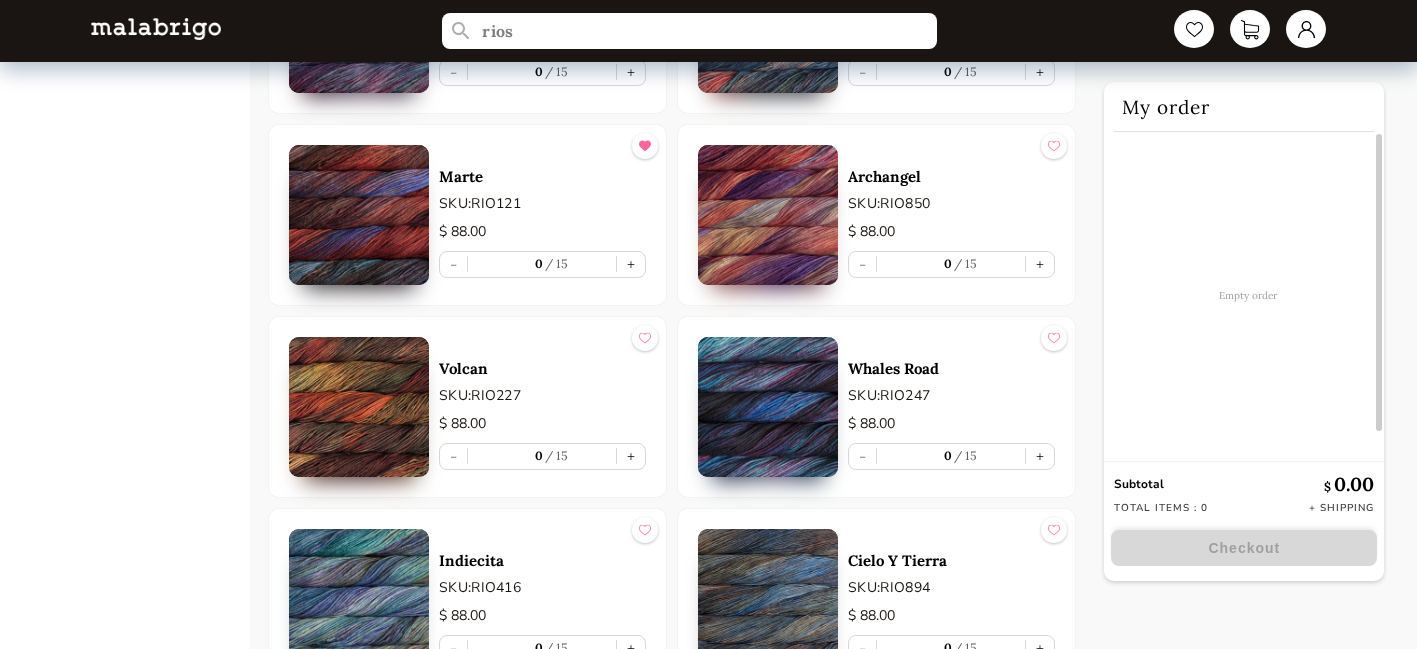 click at bounding box center (359, 215) 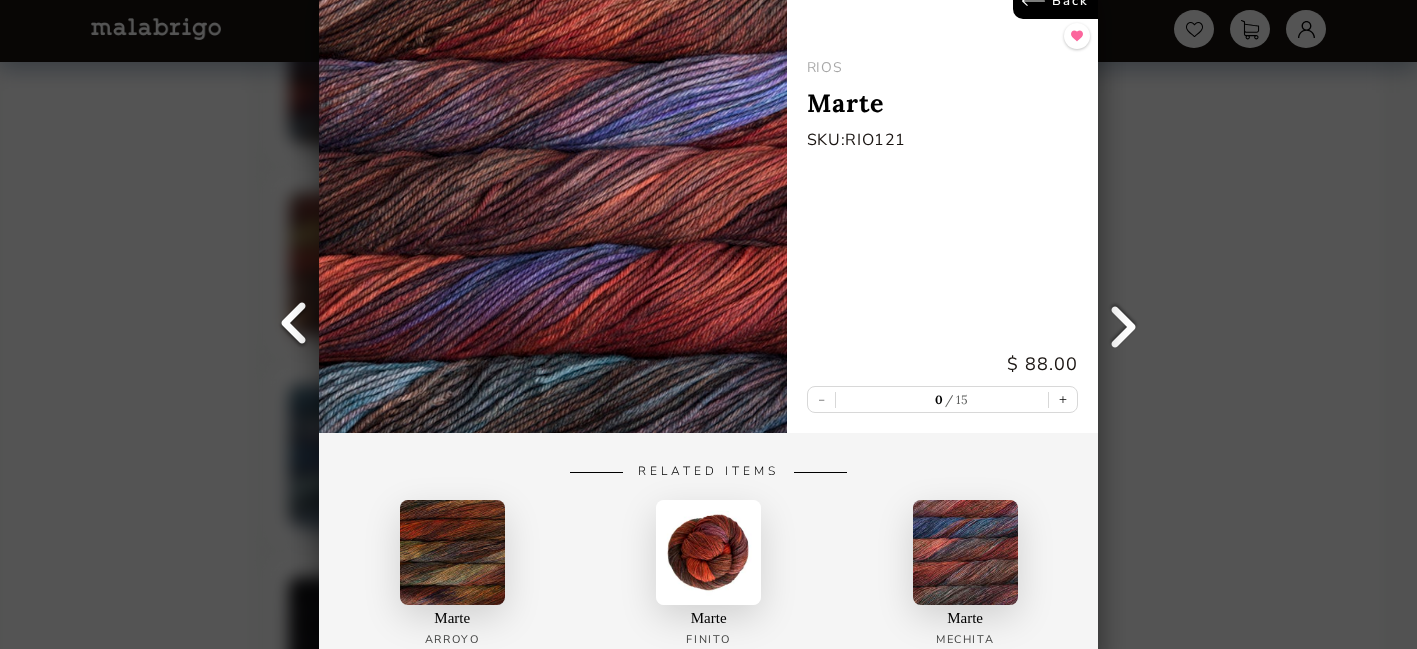 scroll, scrollTop: 10208, scrollLeft: 0, axis: vertical 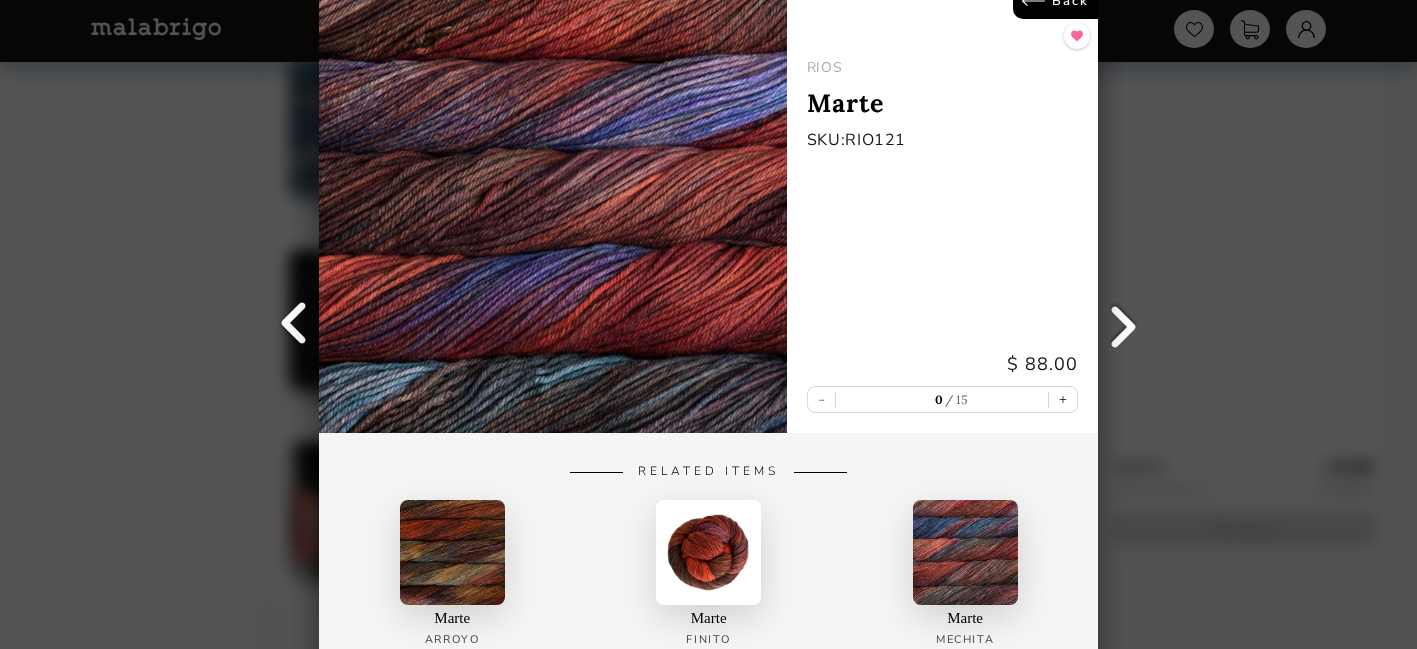 click on "[FIRST] [LAST]" at bounding box center (708, 572) 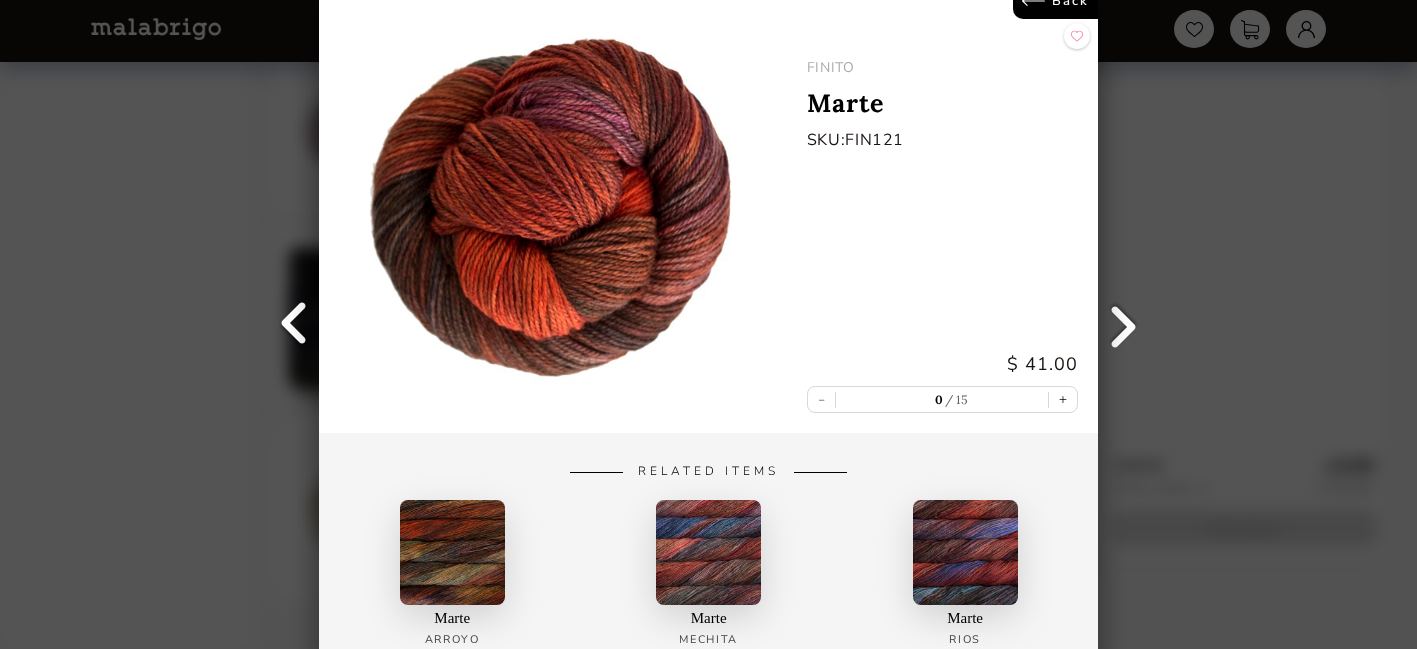 scroll, scrollTop: 3296, scrollLeft: 0, axis: vertical 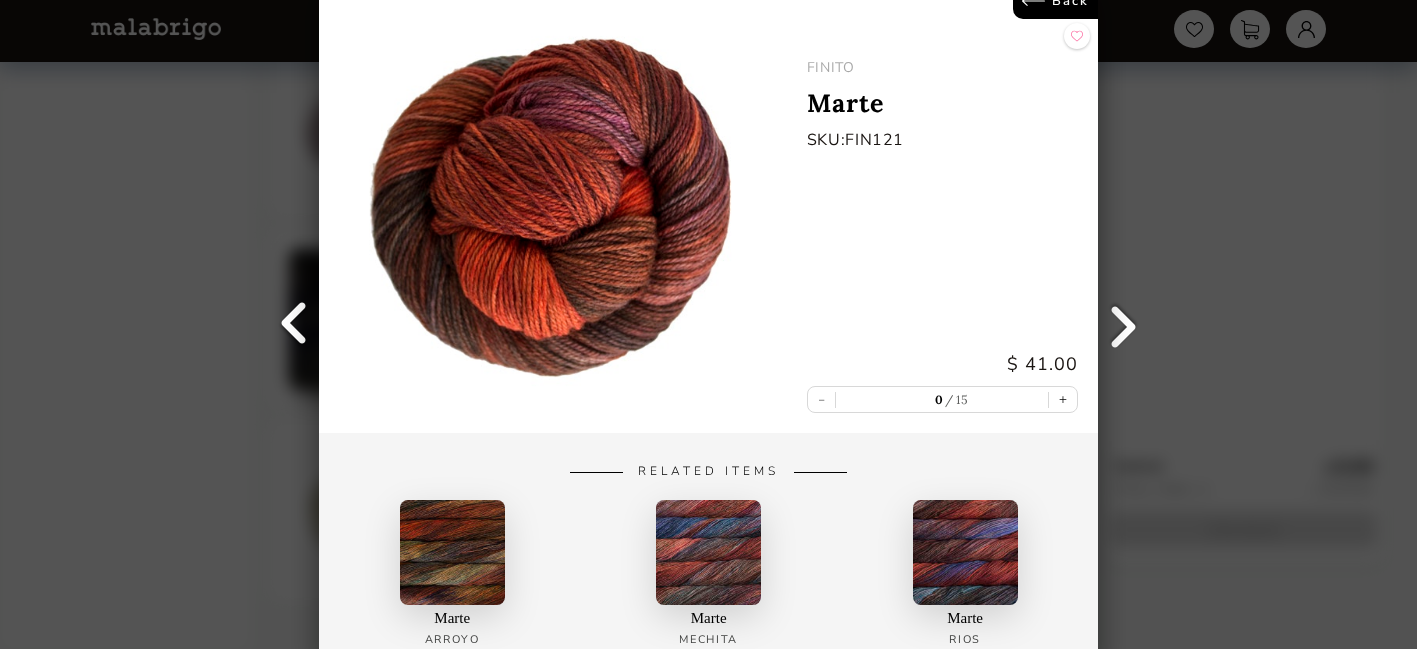 click at bounding box center (294, 325) 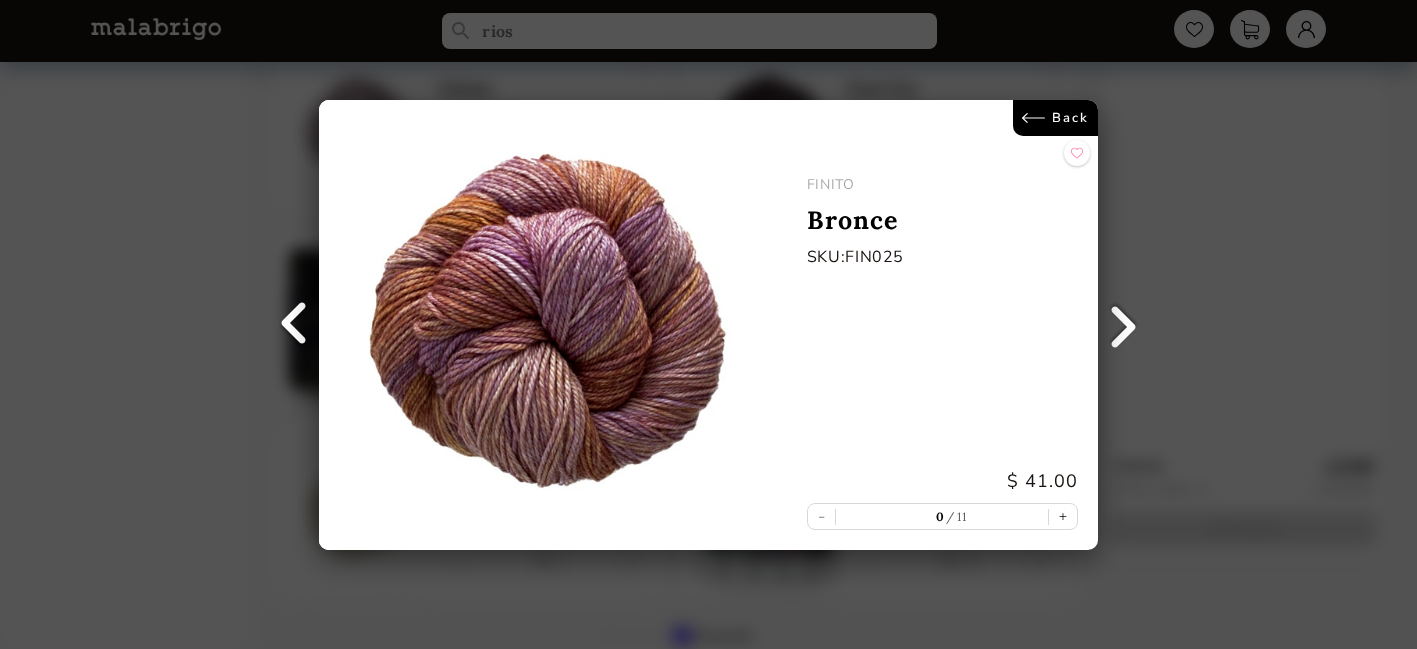 click at bounding box center (294, 325) 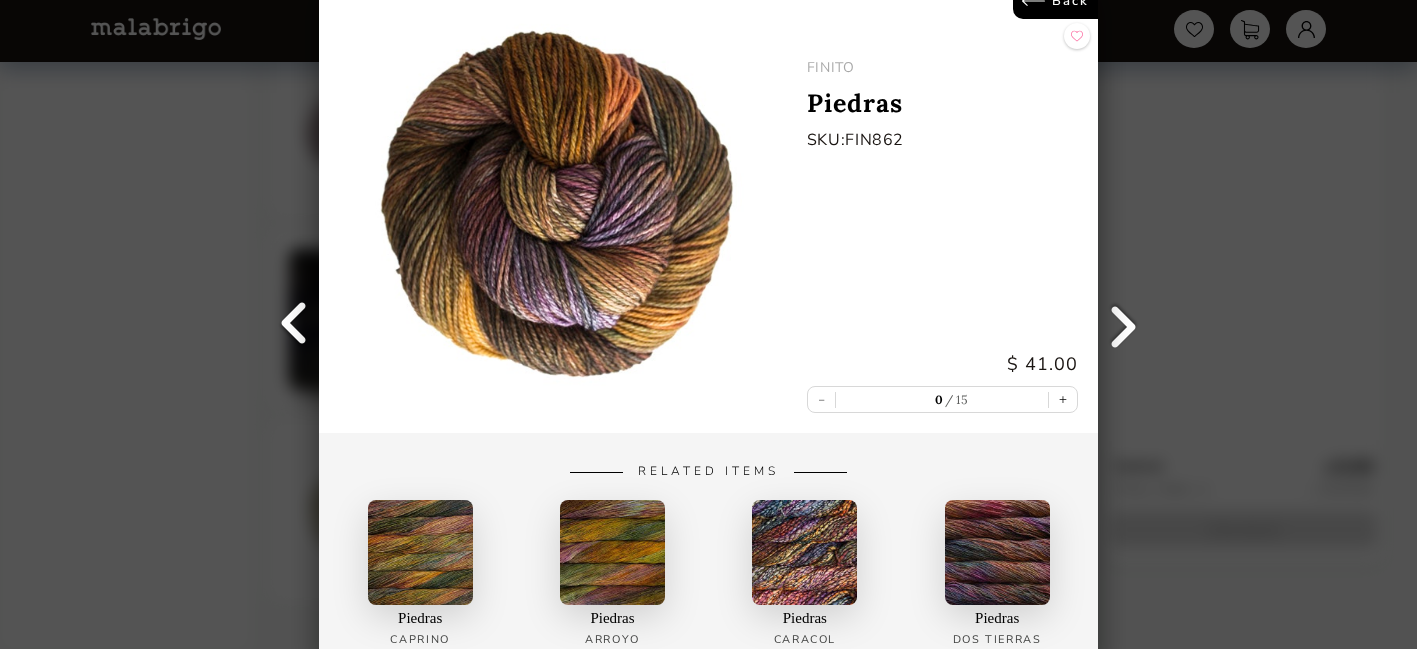 click on "Back FINITO Piedras SKU: FIN862 $ 41.00 - 0 15 + Related Items Piedras Caprino Piedras Arroyo Piedras Caracol Piedras Dos Tierras" at bounding box center (708, 324) 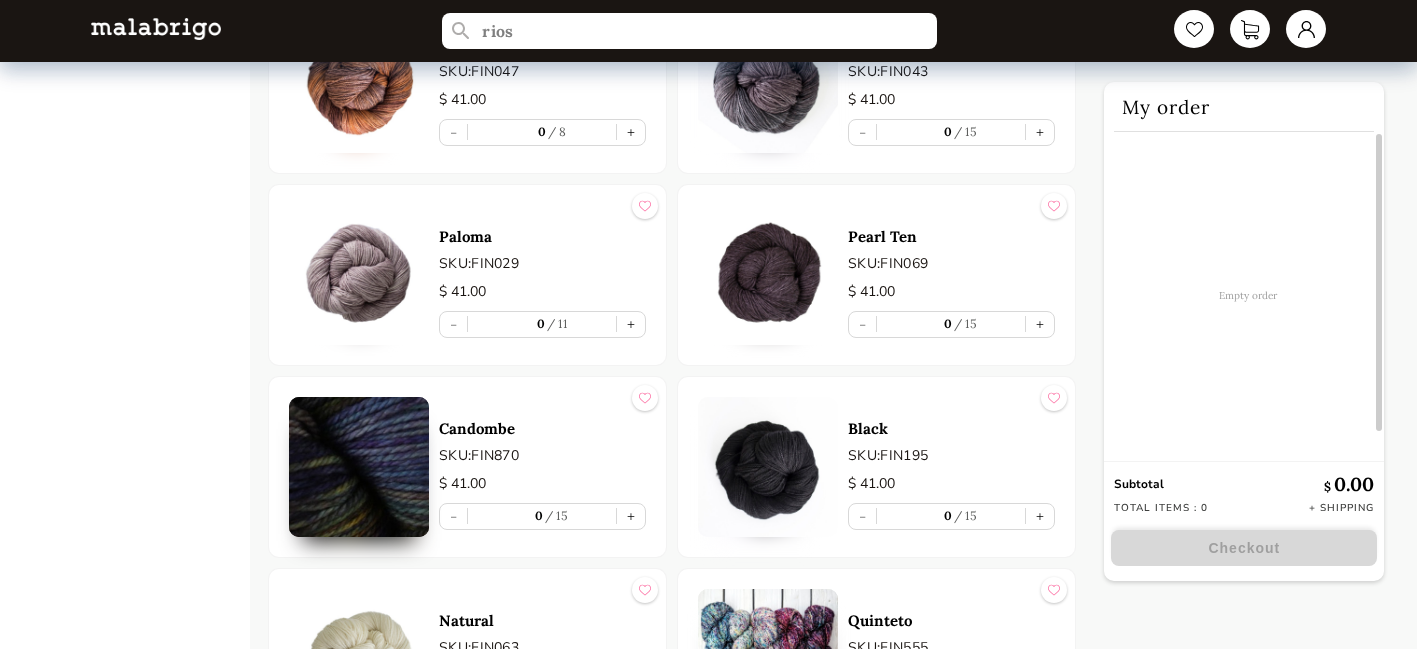 scroll, scrollTop: 3097, scrollLeft: 0, axis: vertical 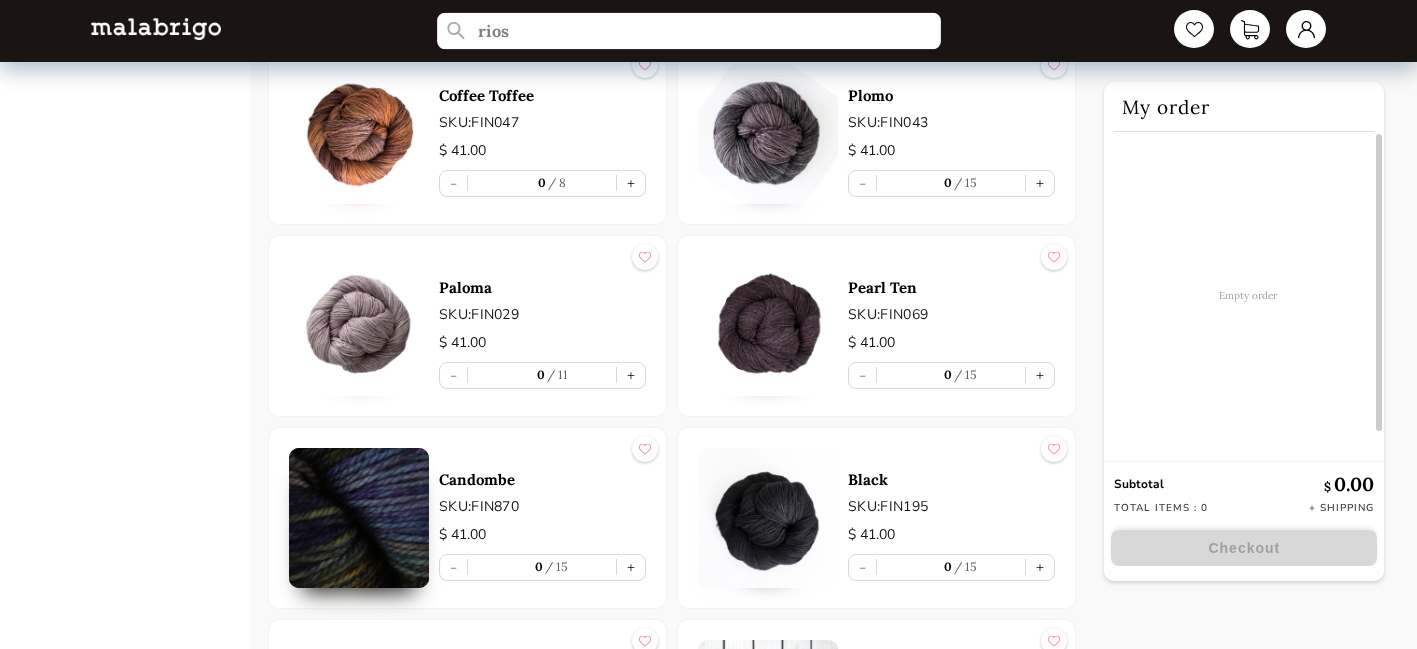 click on "rios" at bounding box center (689, 31) 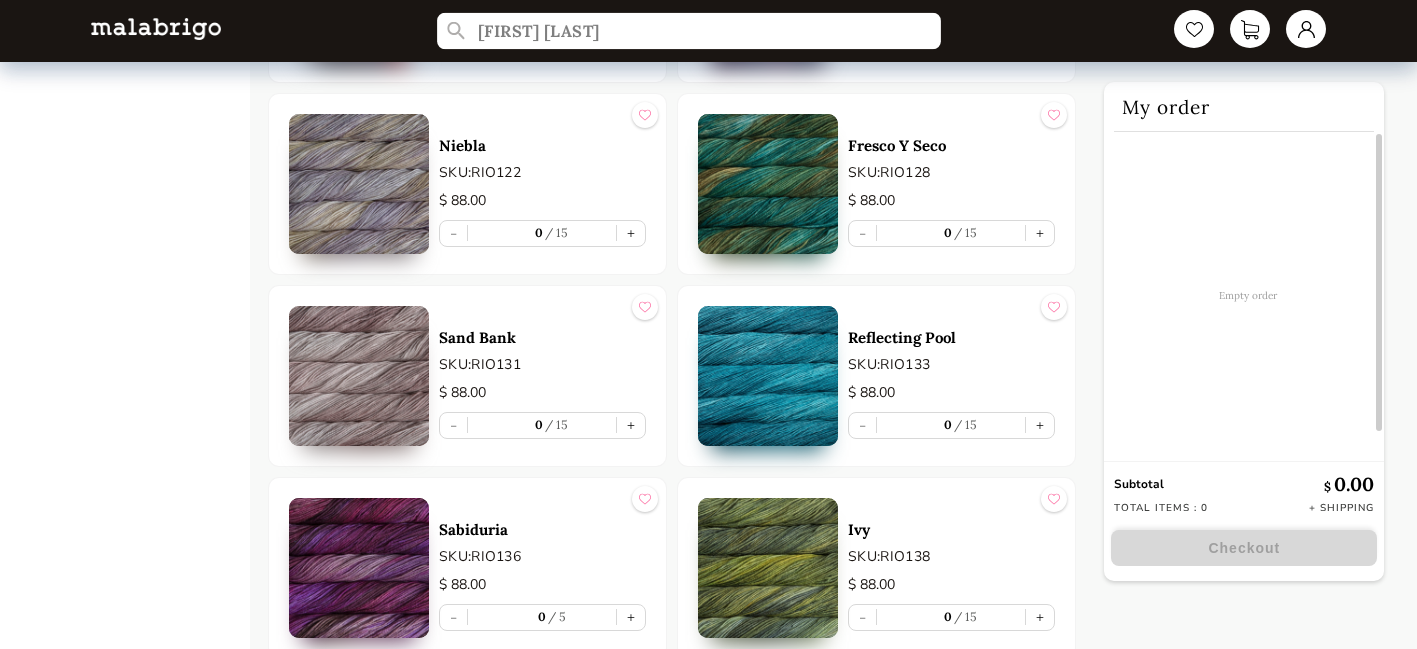 type on "[FIRST] [LAST]" 